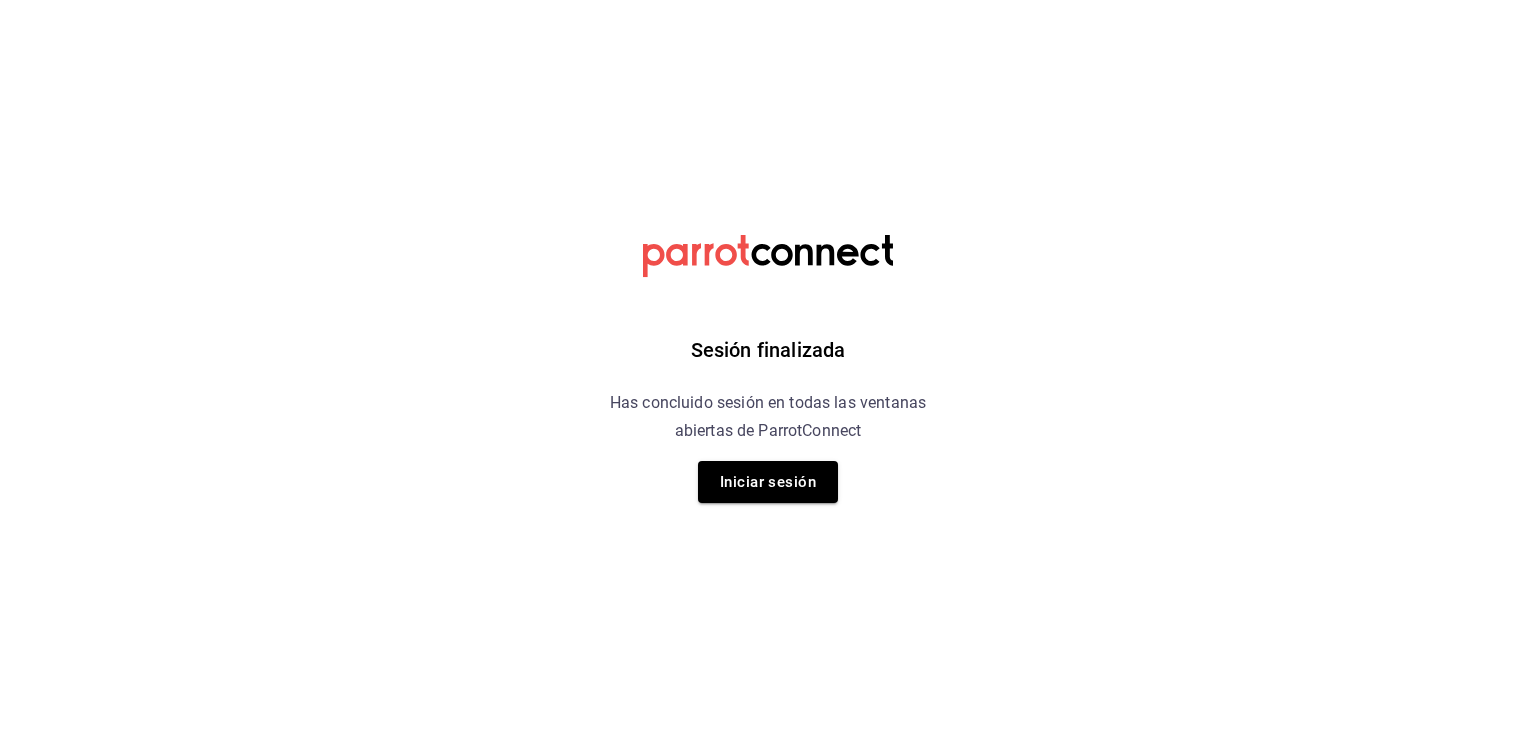click on "Iniciar sesión" at bounding box center [768, 482] 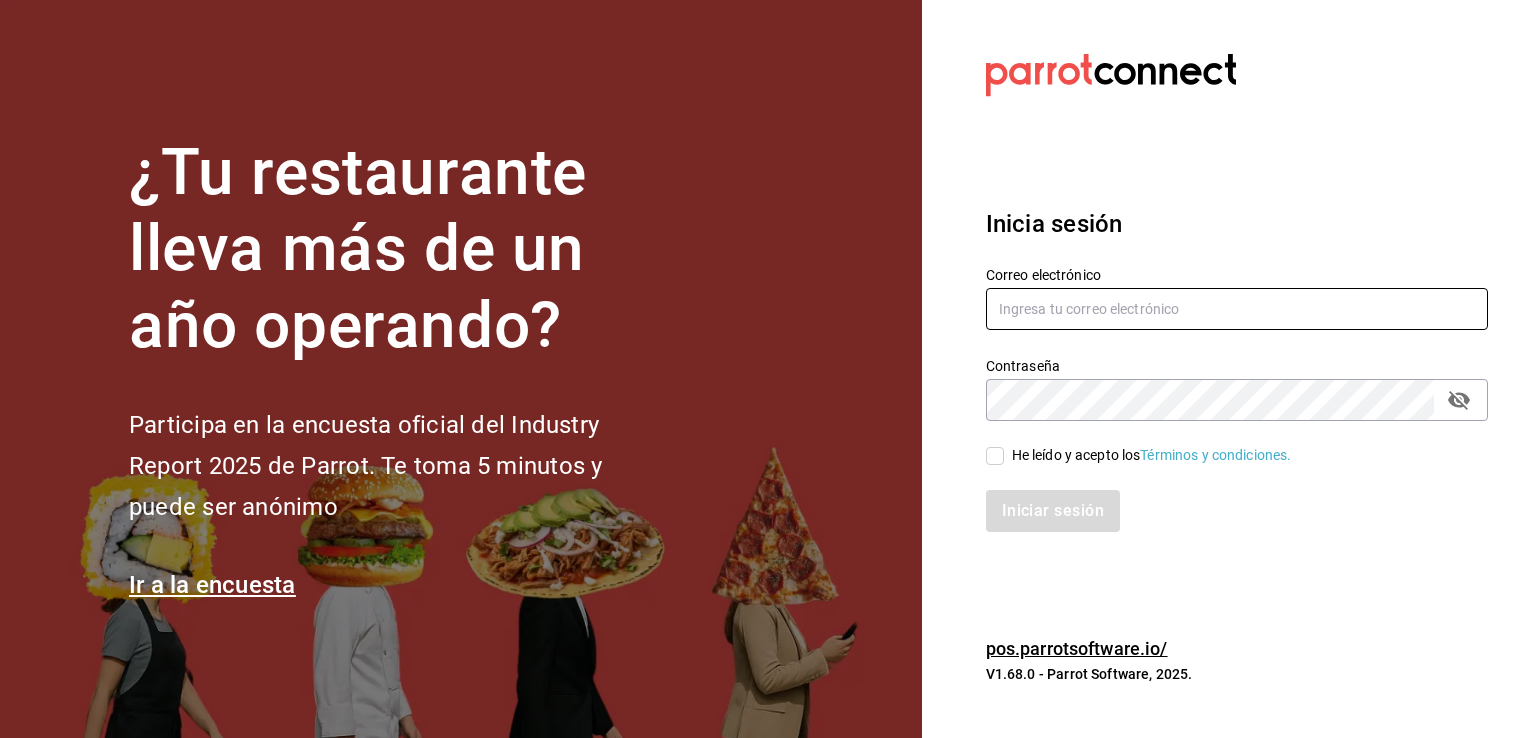 type on "[USERNAME]@example.com" 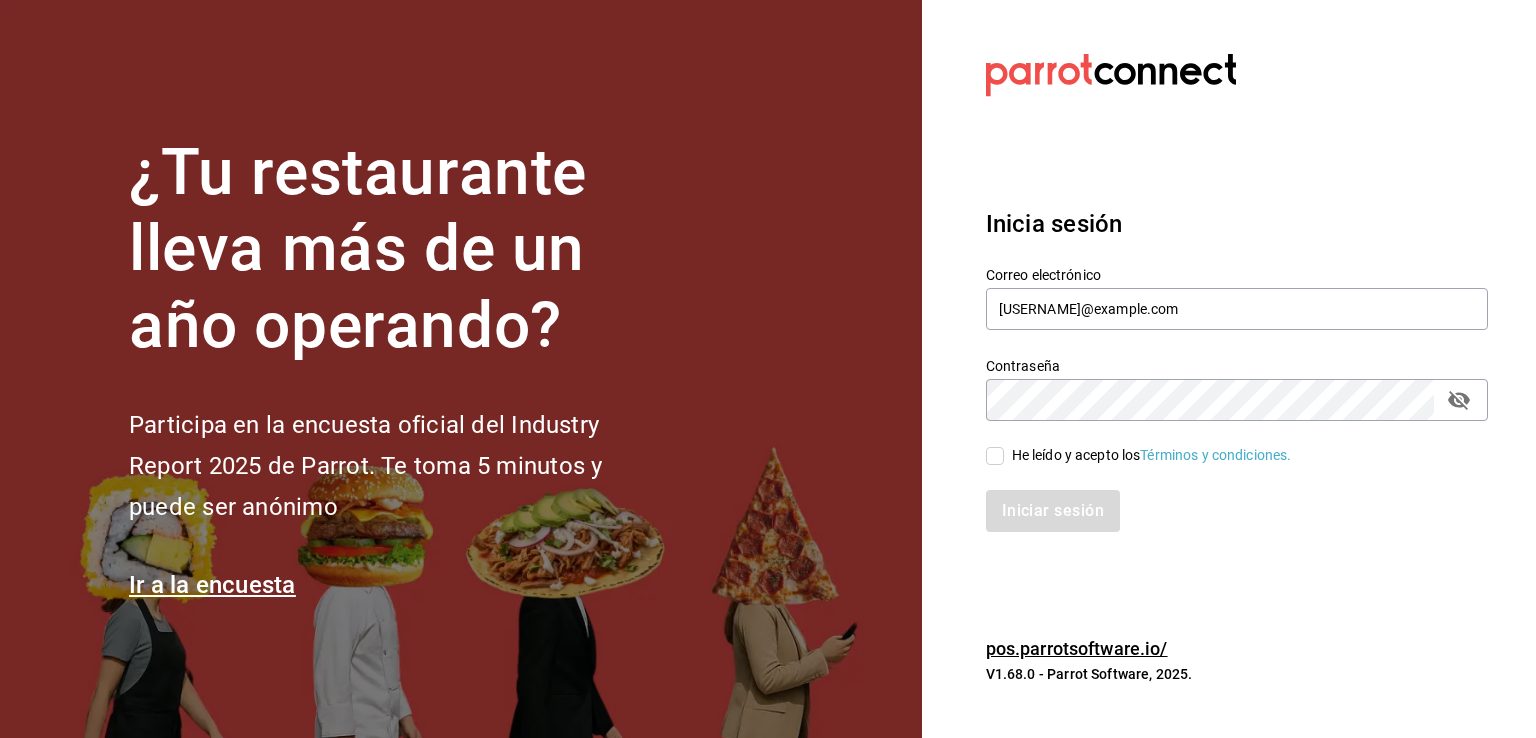 click on "He leído y acepto los  Términos y condiciones." at bounding box center (995, 456) 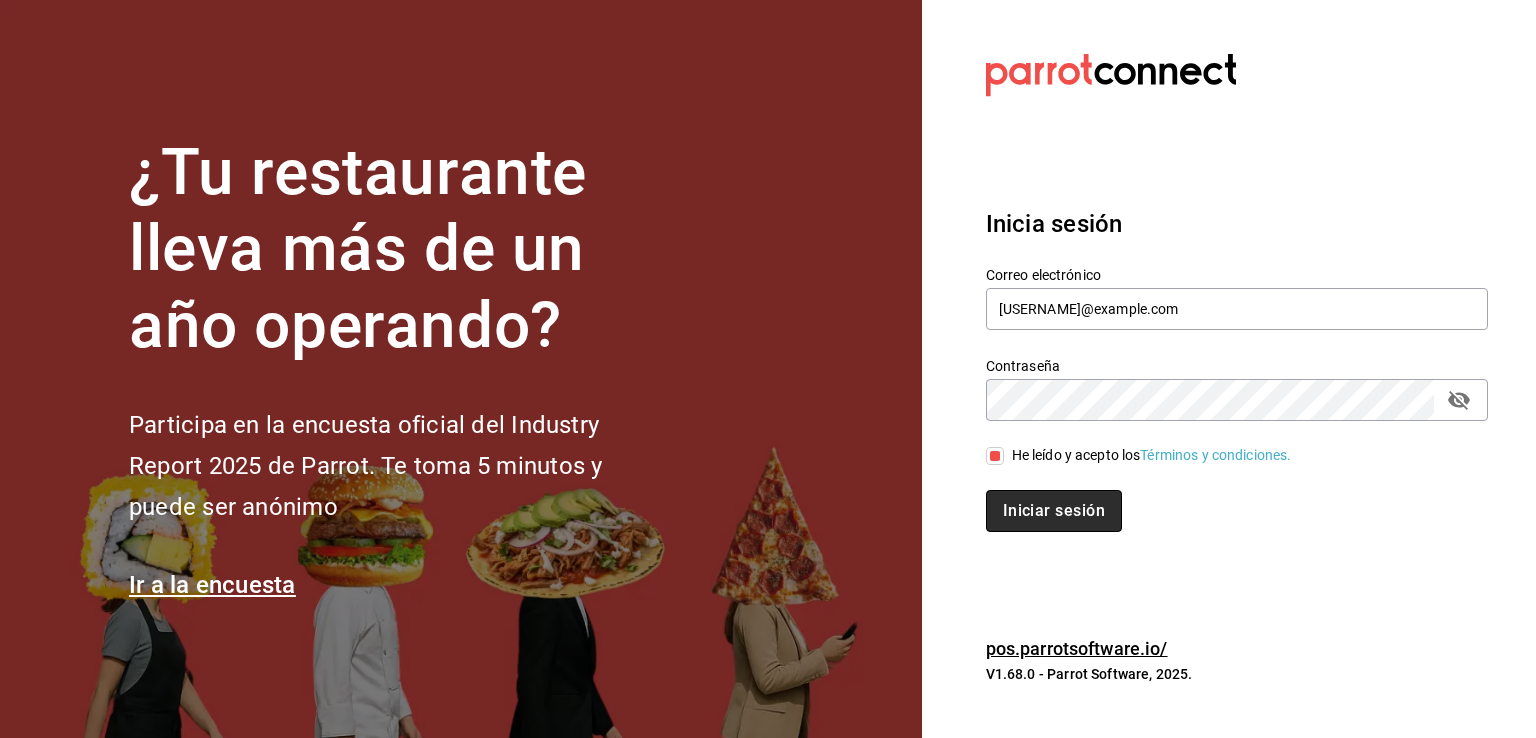click on "Iniciar sesión" at bounding box center [1054, 511] 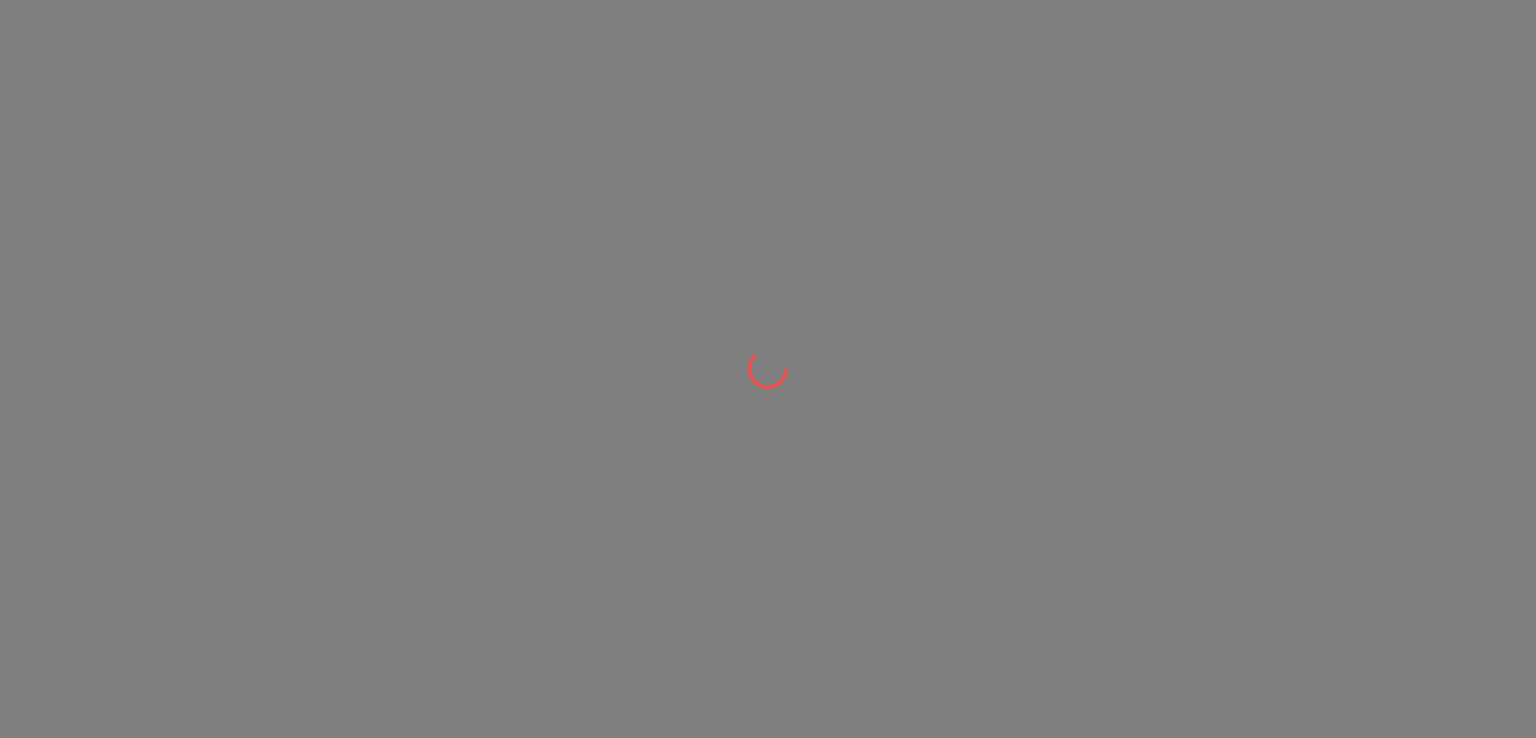 scroll, scrollTop: 0, scrollLeft: 0, axis: both 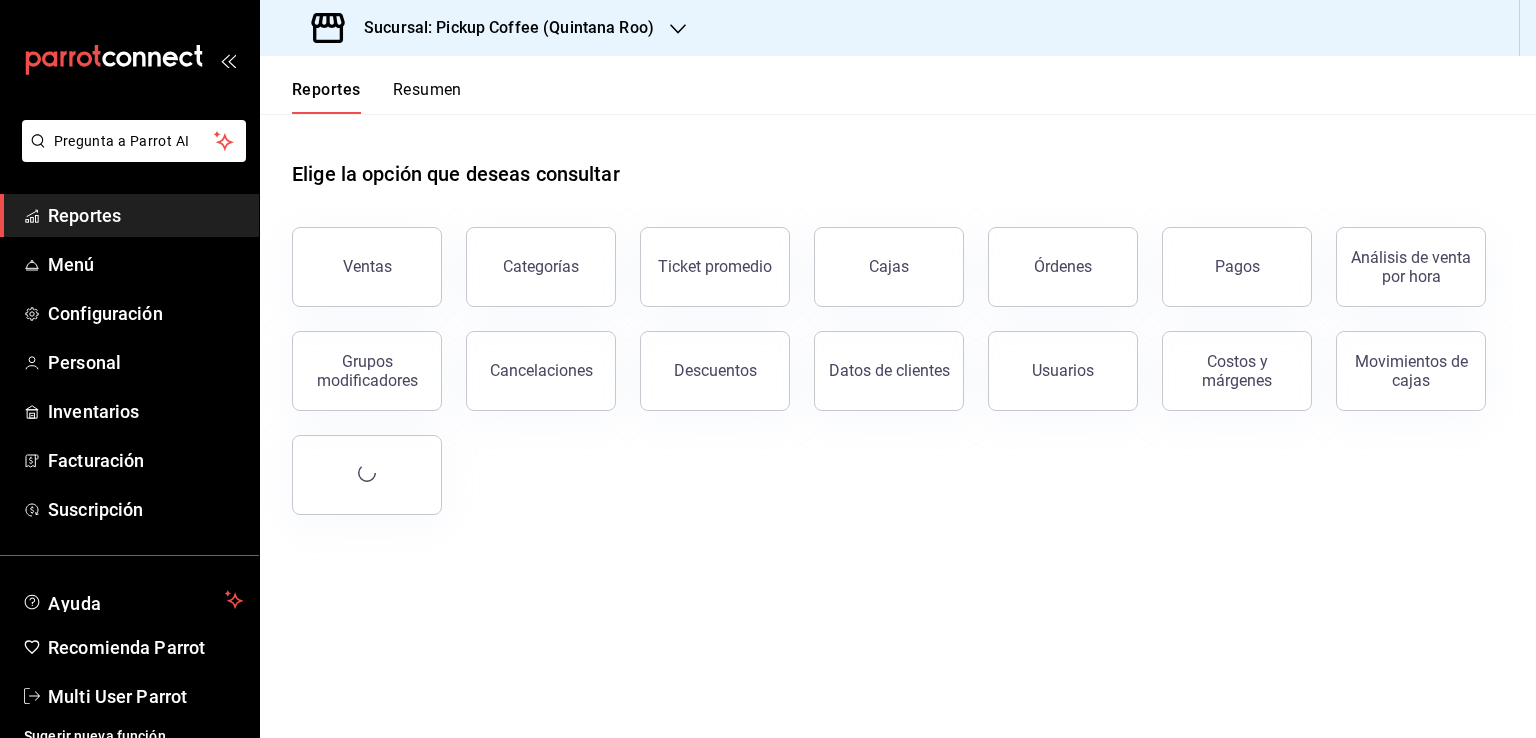 click on "Reportes Resumen" at bounding box center (361, 85) 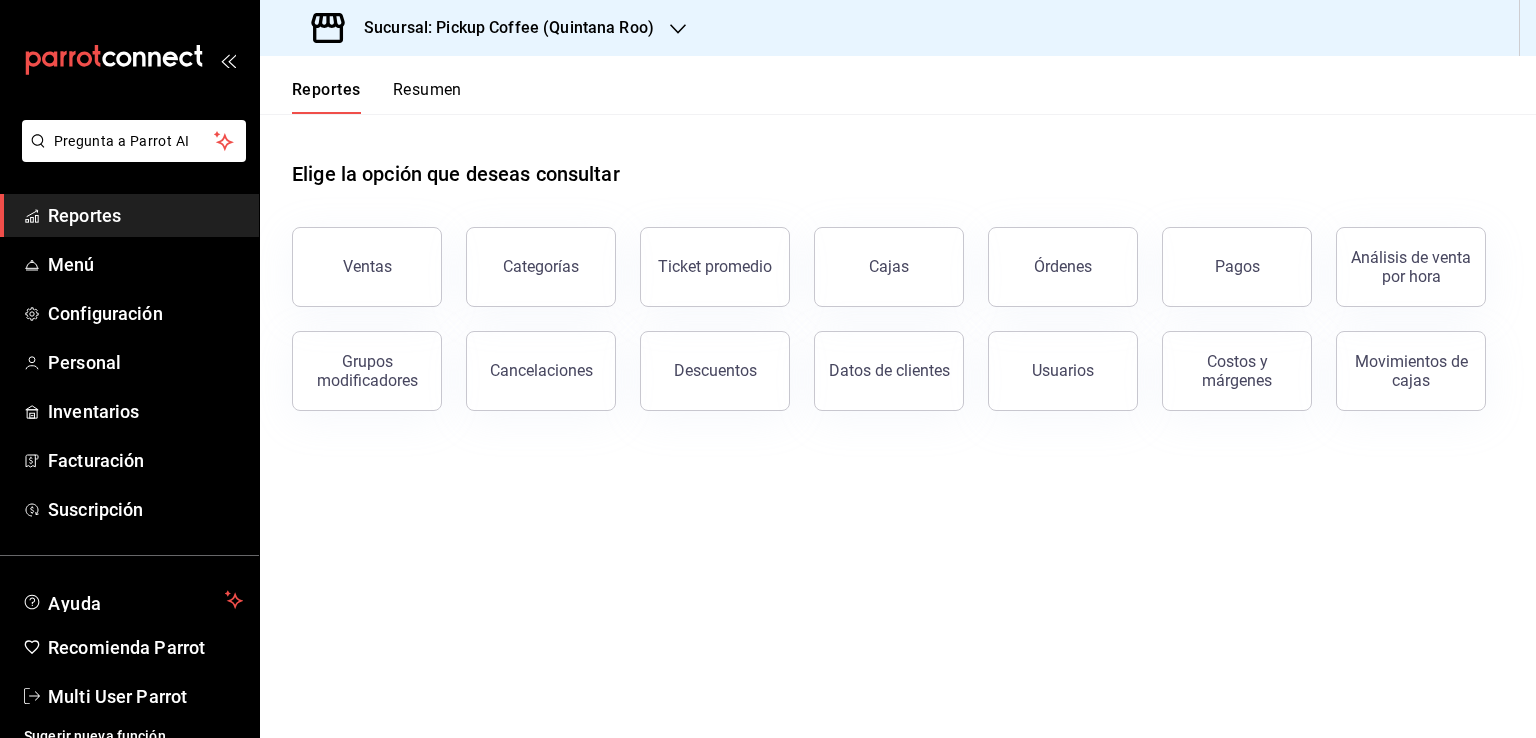 click on "Resumen" at bounding box center [427, 97] 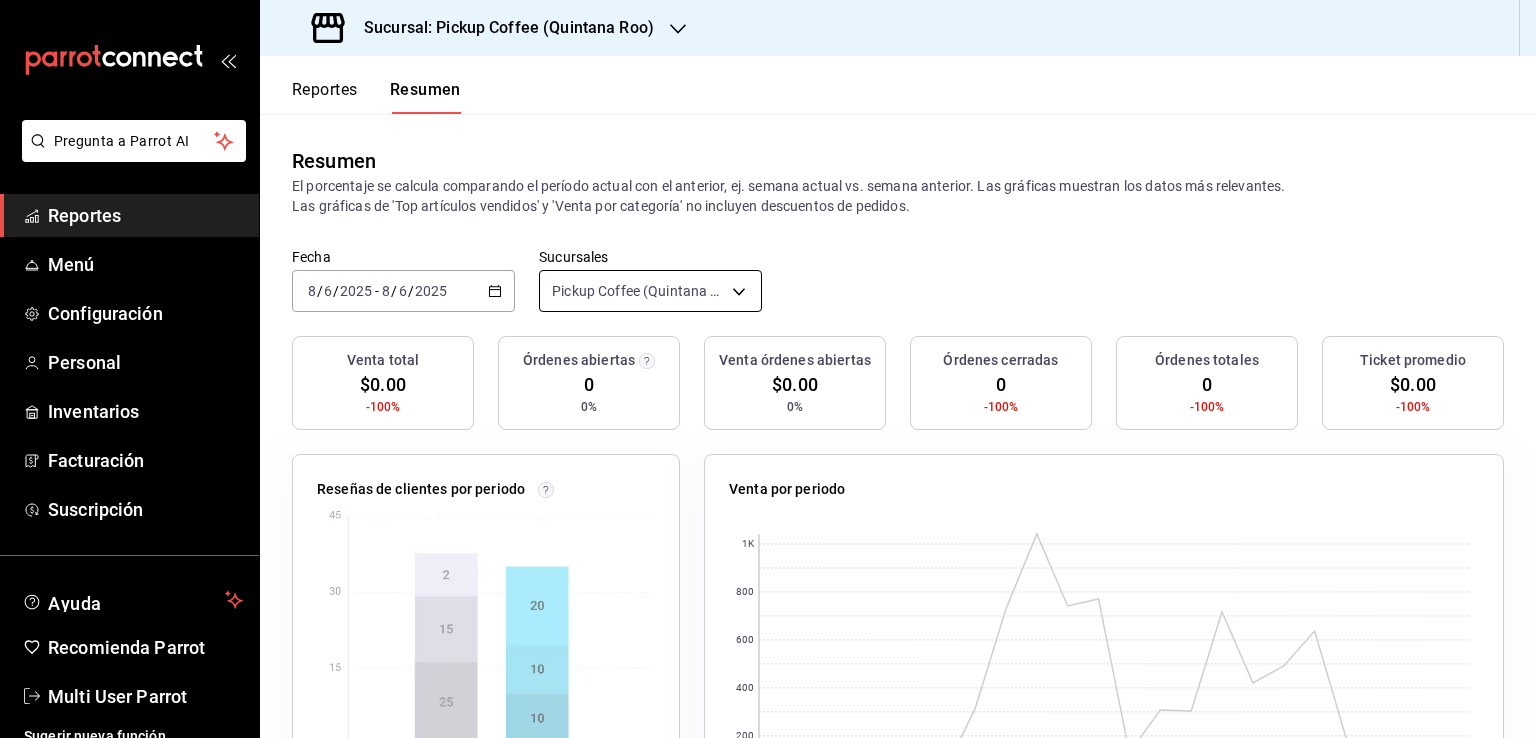 click on "Pregunta a Parrot AI Reportes   Menú   Configuración   Personal   Inventarios   Facturación   Suscripción   Ayuda Recomienda Parrot   Multi User Parrot   Sugerir nueva función   Sucursal: Pickup Coffee ([STATE]) Reportes Resumen Resumen El porcentaje se calcula comparando el período actual con el anterior, ej. semana actual vs. semana anterior. Las gráficas muestran los datos más relevantes.  Las gráficas de 'Top artículos vendidos' y 'Venta por categoría' no incluyen descuentos de pedidos. Fecha [DATE] [DATE] - [DATE] Sucursales Pickup Coffee ([STATE]) [object Object] Venta total $0.00 -100% Órdenes abiertas 0 0% Venta órdenes abiertas $0.00 0% Órdenes cerradas 0 -100% Órdenes totales 0 -100% Ticket promedio $0.00 -100% Reseñas de clientes por periodo   Venta por periodo 0 200 400 600 800 1K [DATE] - [DATE] Pregunta a Parrot AI Reportes   Menú   Configuración   Personal   Inventarios   Facturación   Suscripción   Ayuda" at bounding box center [768, 369] 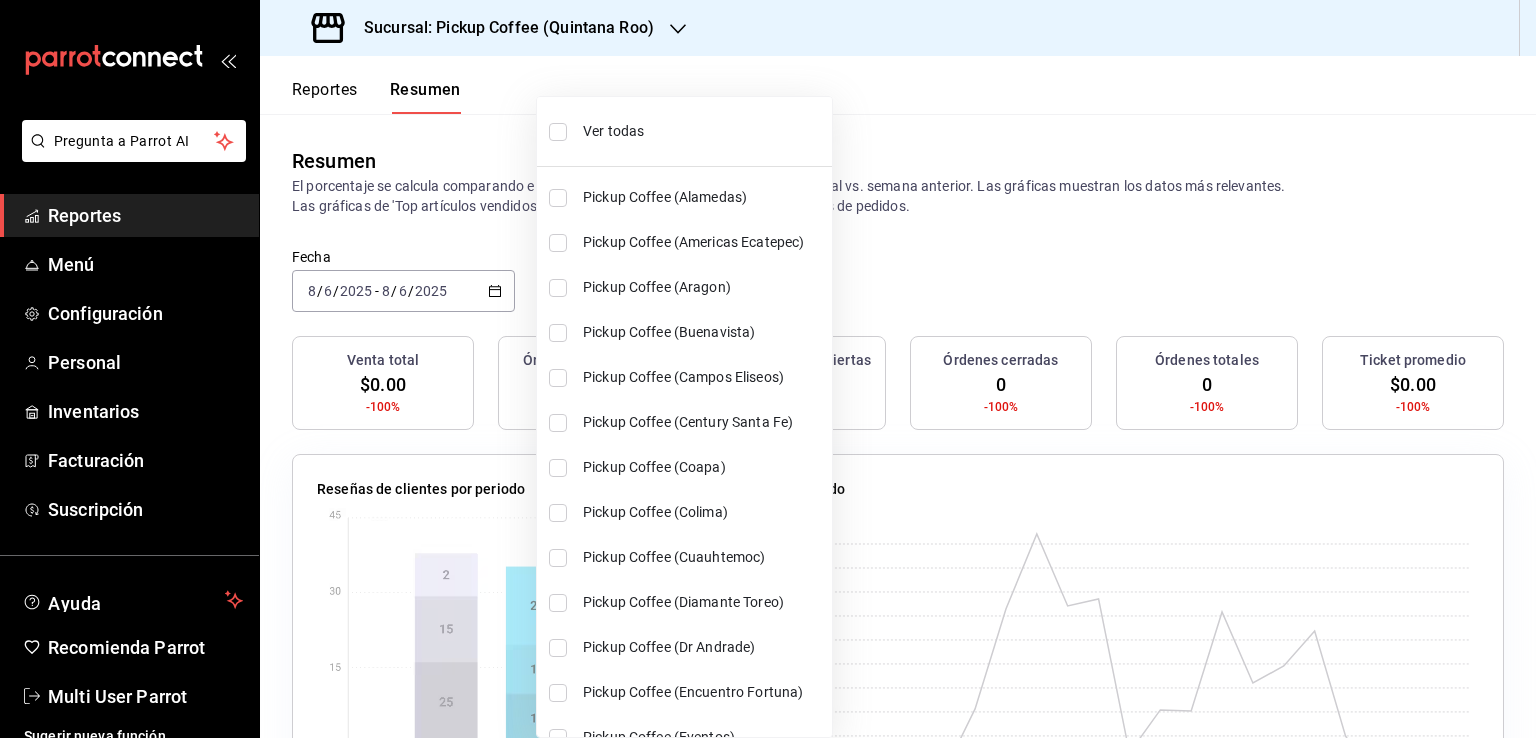click on "Ver todas" at bounding box center [684, 131] 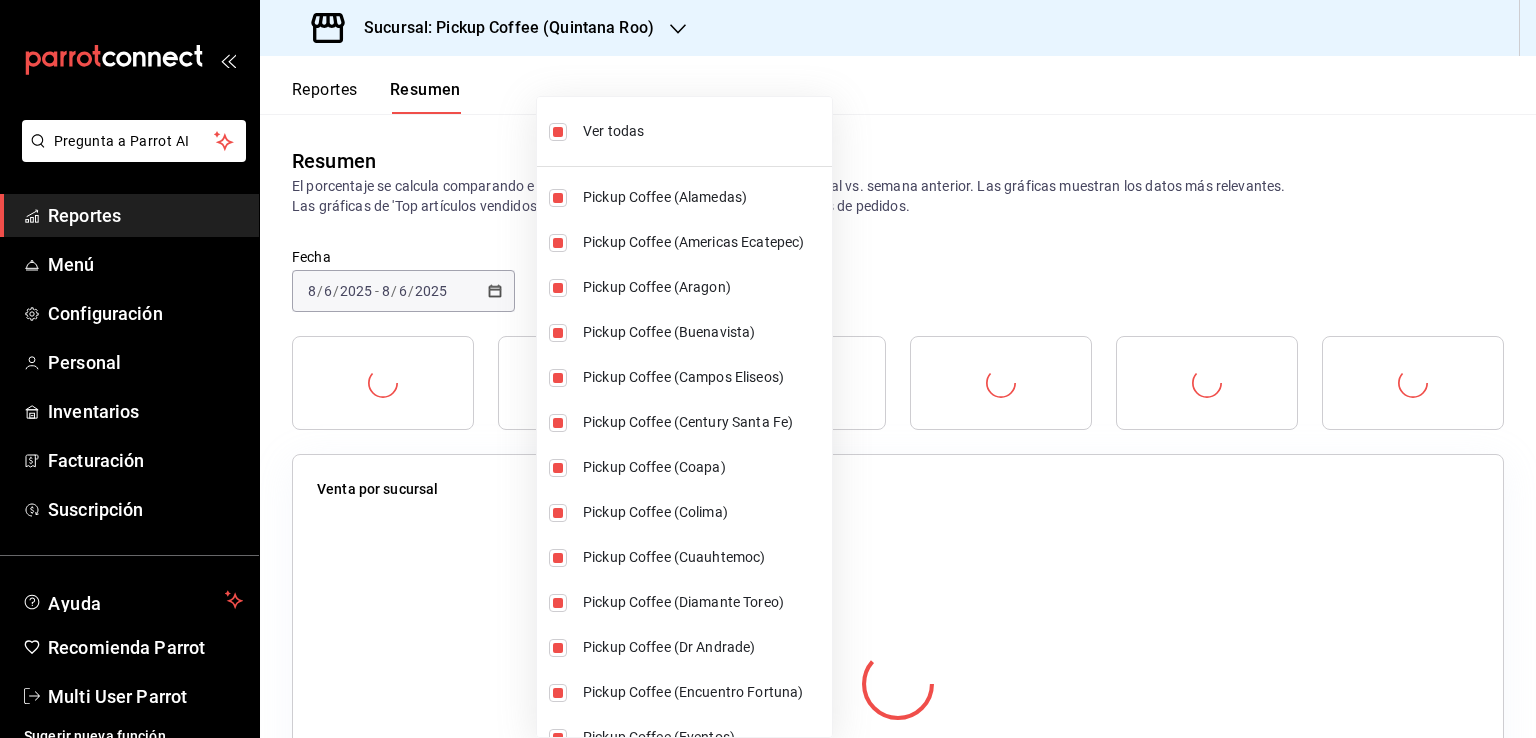 click at bounding box center [768, 369] 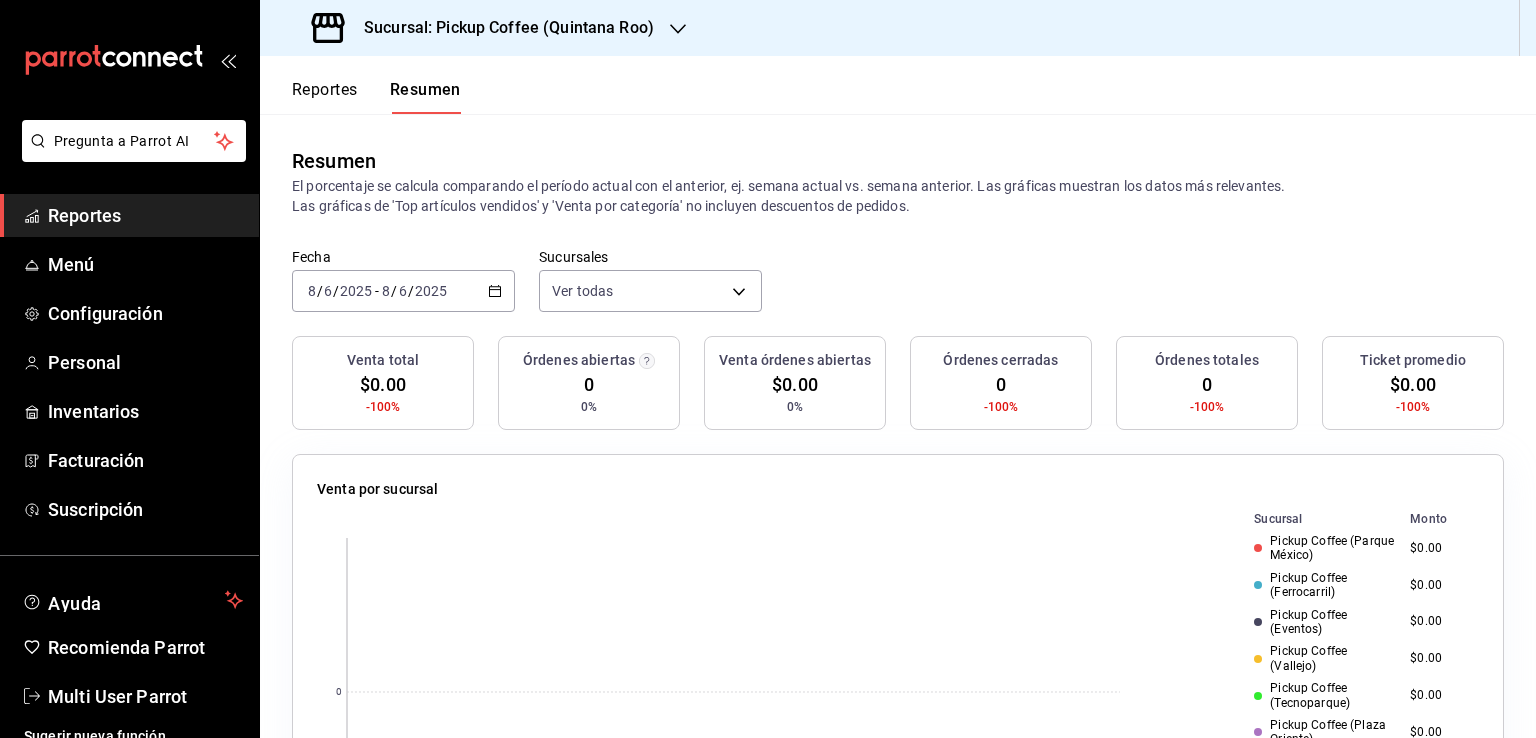click 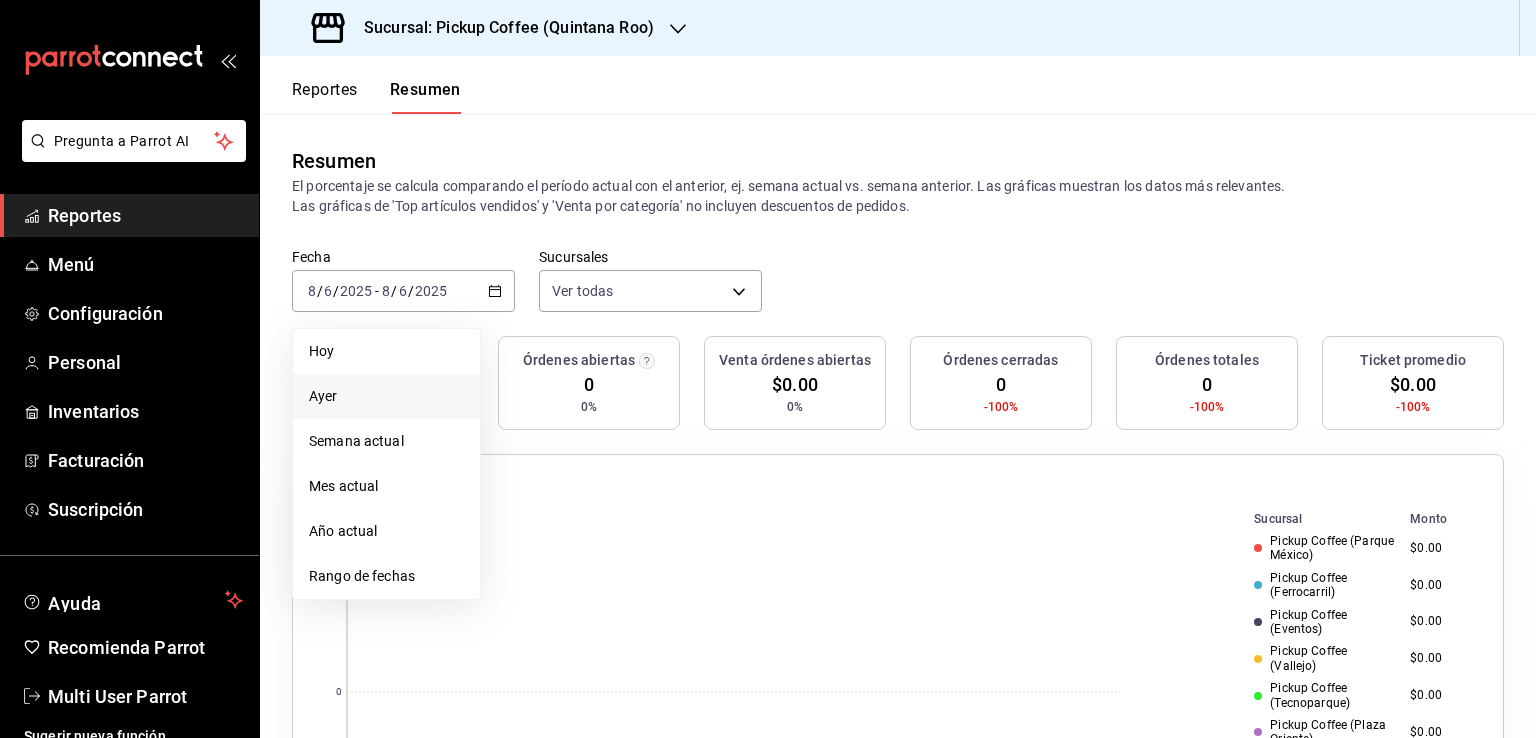 click on "Ayer" at bounding box center (386, 396) 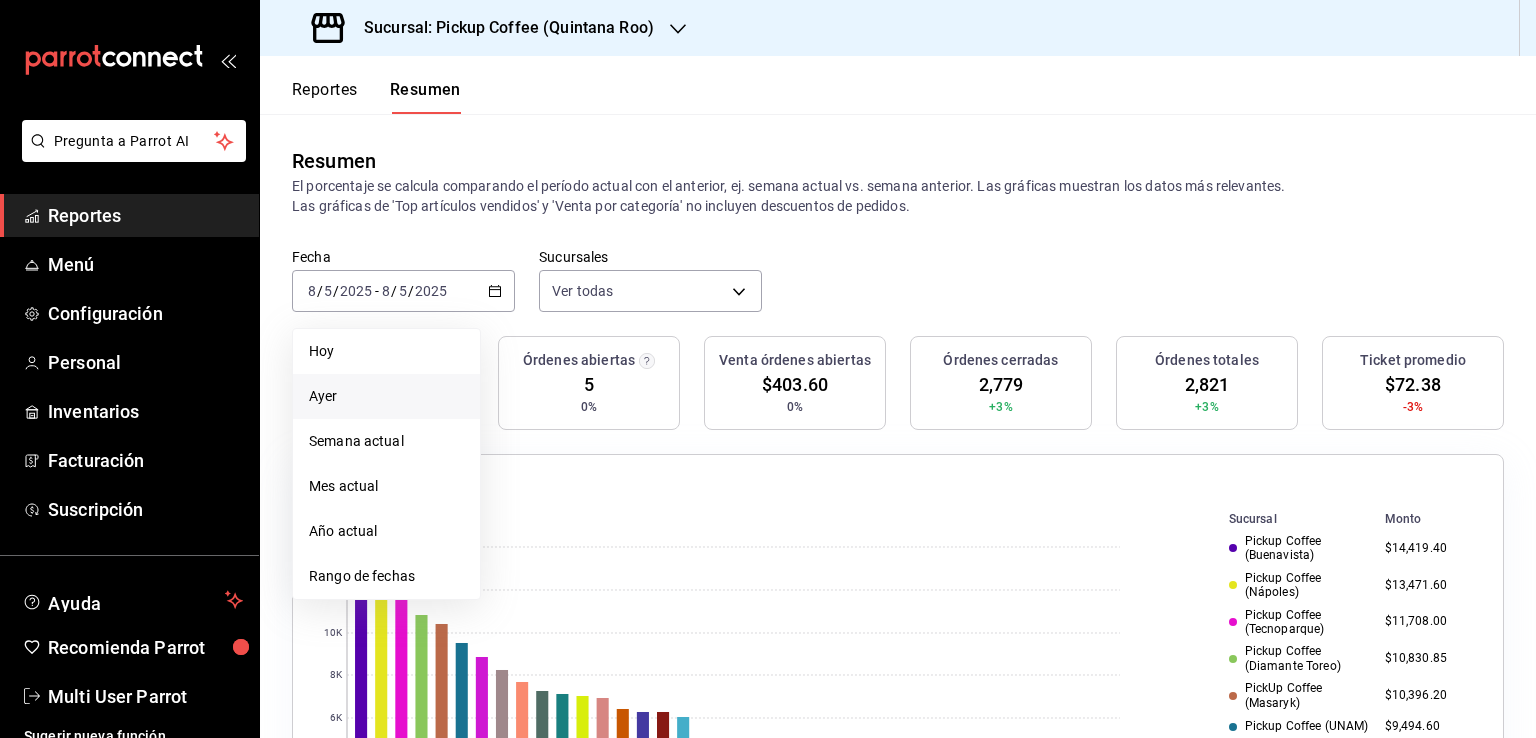 click on "El porcentaje se calcula comparando el período actual con el anterior, ej. semana actual vs. semana anterior. Las gráficas muestran los datos más relevantes.  Las gráficas de 'Top artículos vendidos' y 'Venta por categoría' no incluyen descuentos de pedidos." at bounding box center (898, 196) 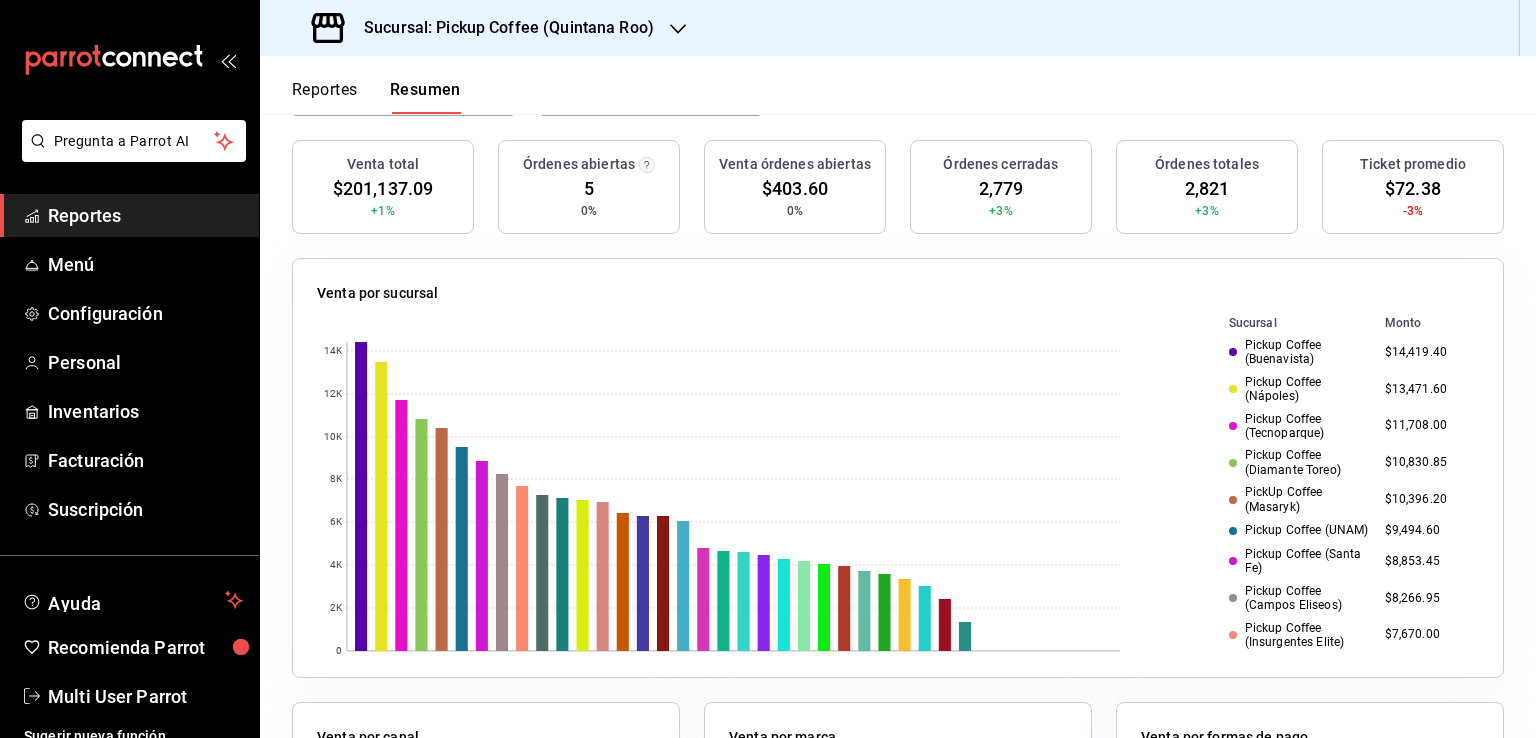 scroll, scrollTop: 200, scrollLeft: 0, axis: vertical 